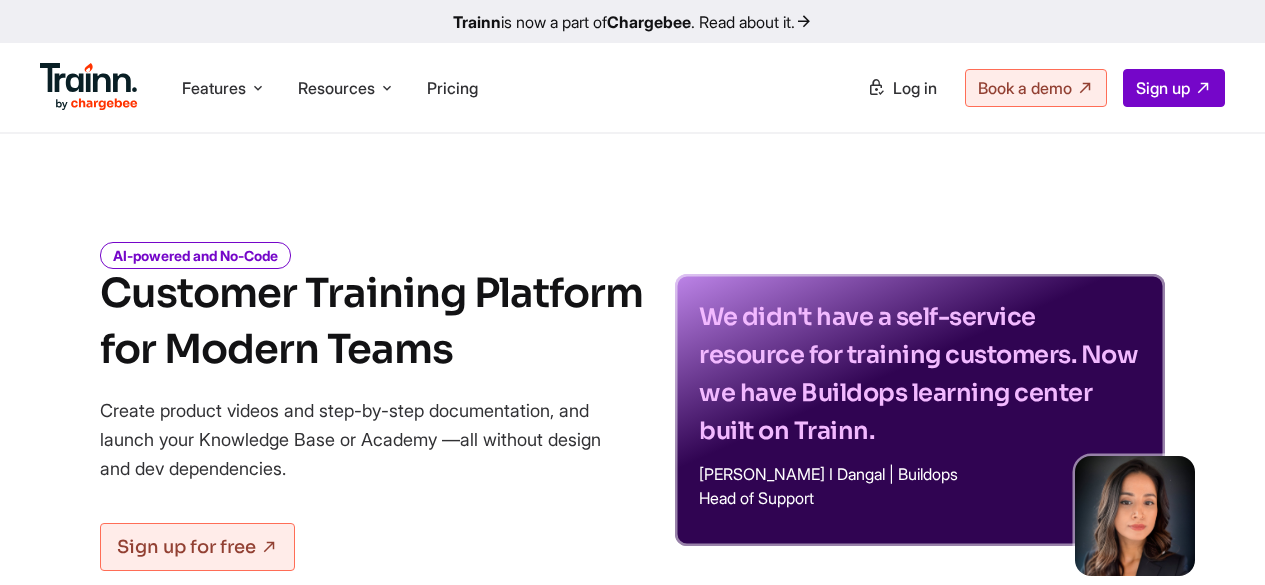 scroll, scrollTop: 0, scrollLeft: 0, axis: both 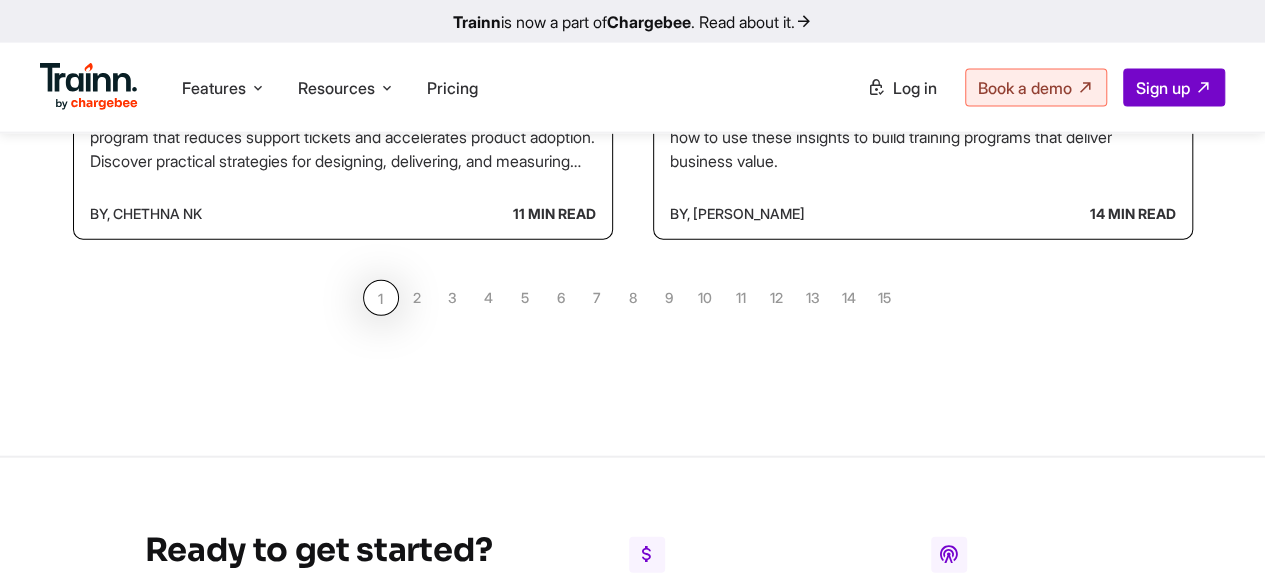 click on "2" at bounding box center (417, 298) 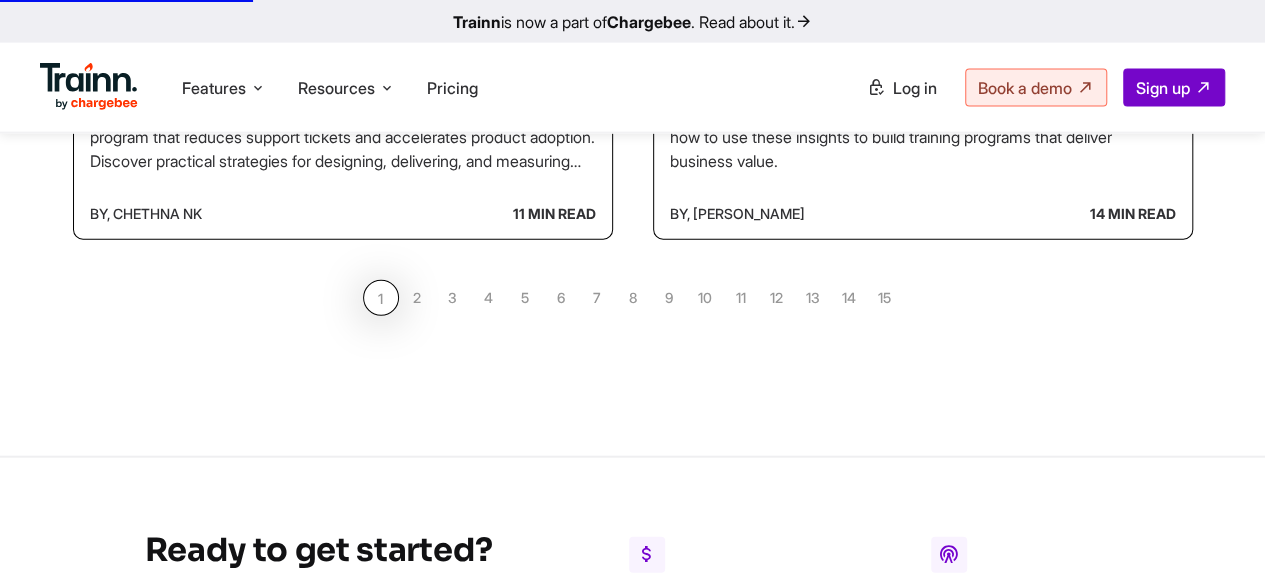 click on "2" at bounding box center (417, 298) 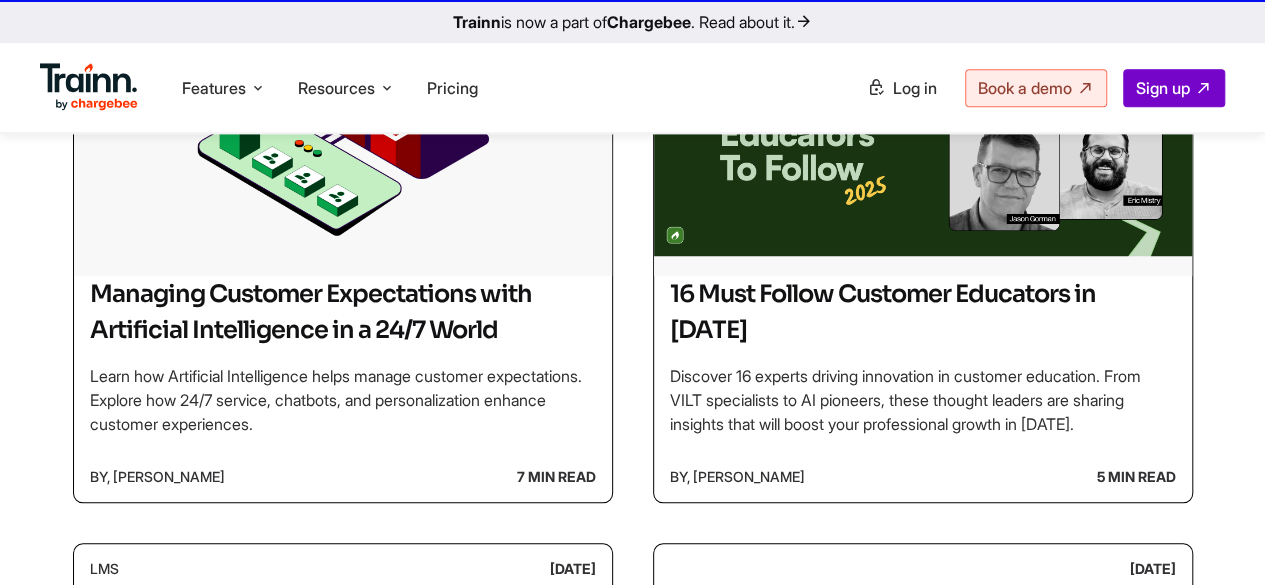 scroll, scrollTop: 0, scrollLeft: 0, axis: both 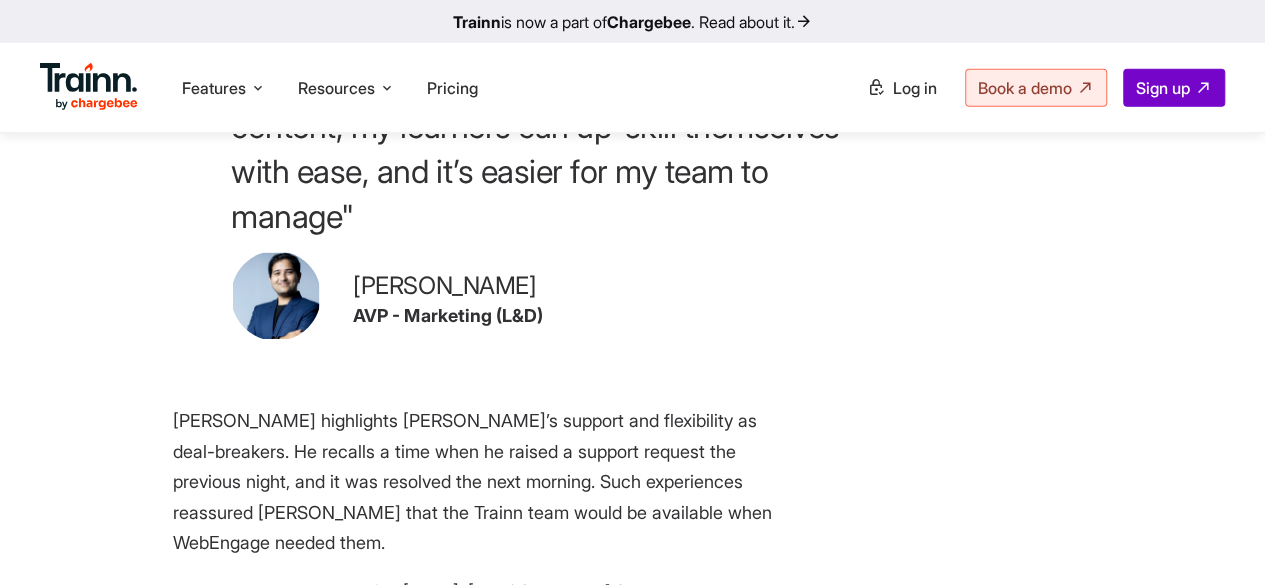 click on "Chirag Parmar" at bounding box center (447, 286) 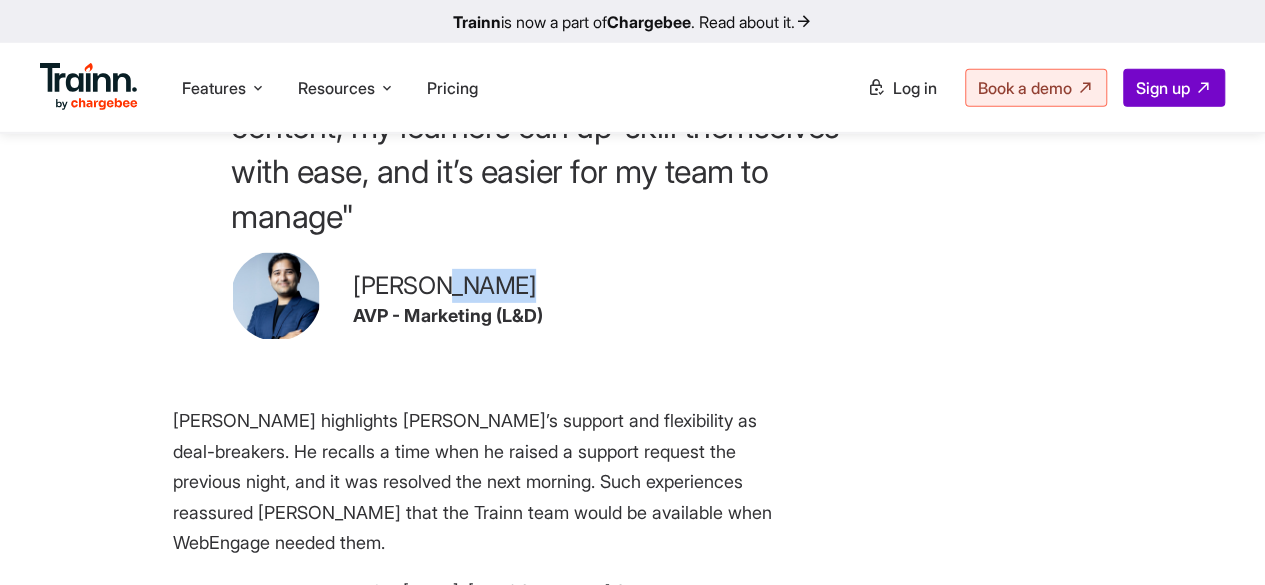 click on "Chirag Parmar" at bounding box center (447, 286) 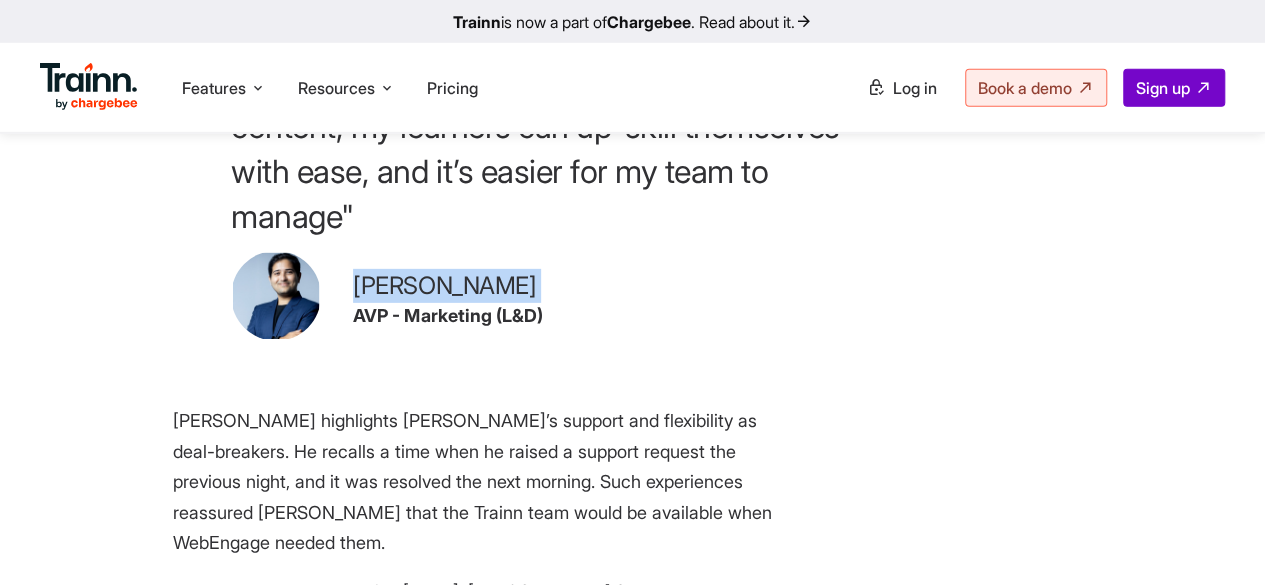 click on "Chirag Parmar" at bounding box center (447, 286) 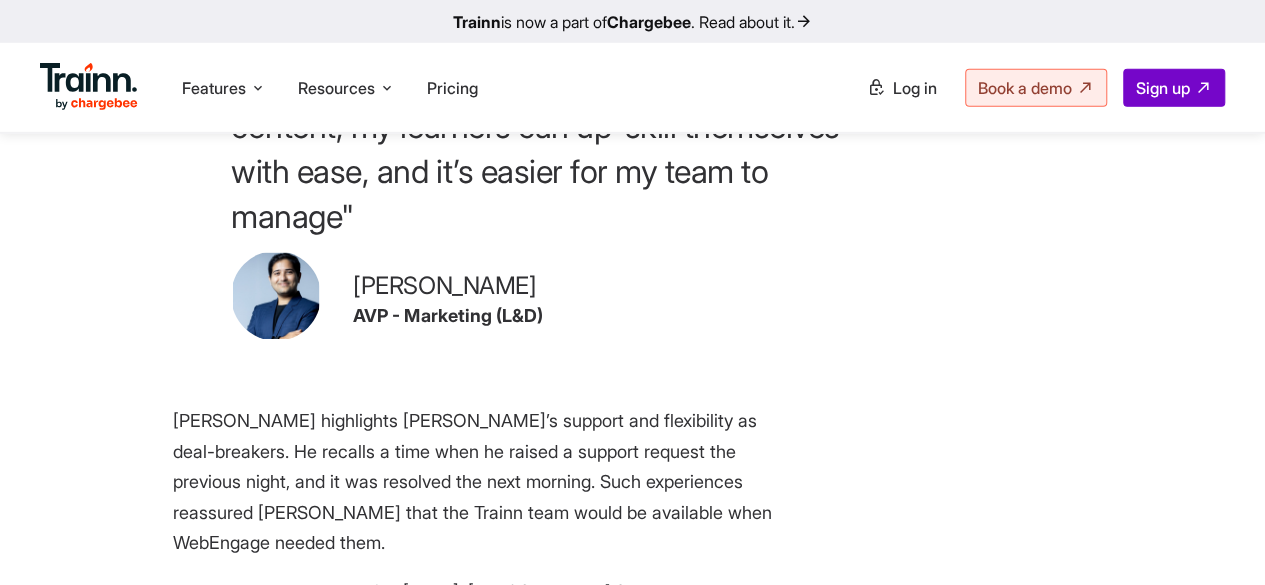 click on "AVP - Marketing (L&D)" at bounding box center (447, 315) 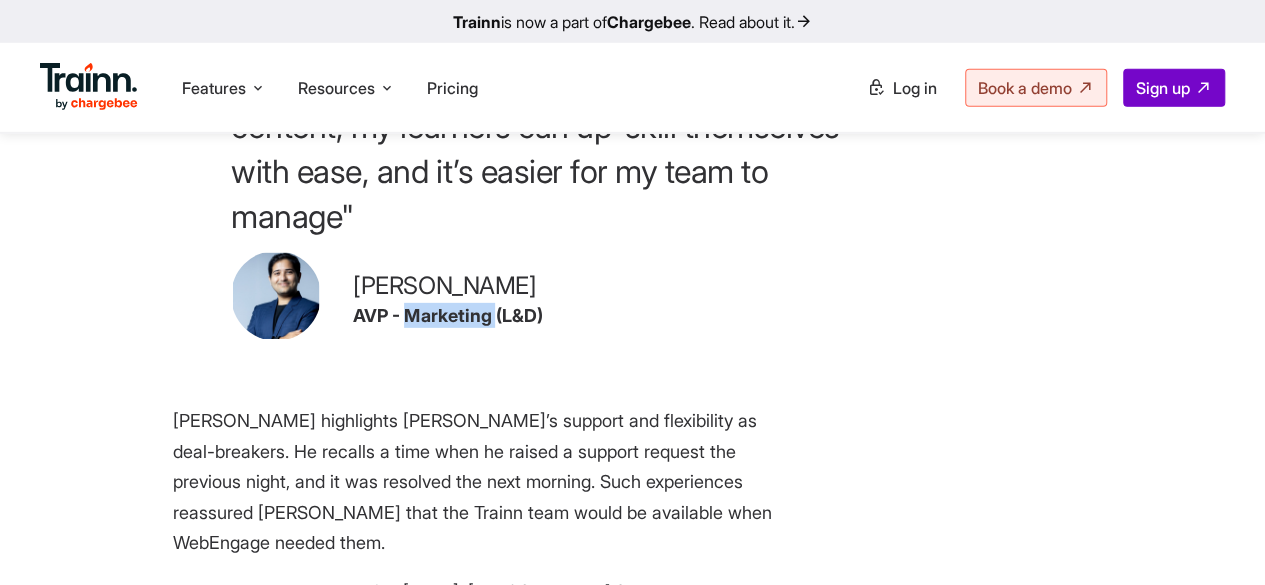 click on "AVP - Marketing (L&D)" at bounding box center [447, 315] 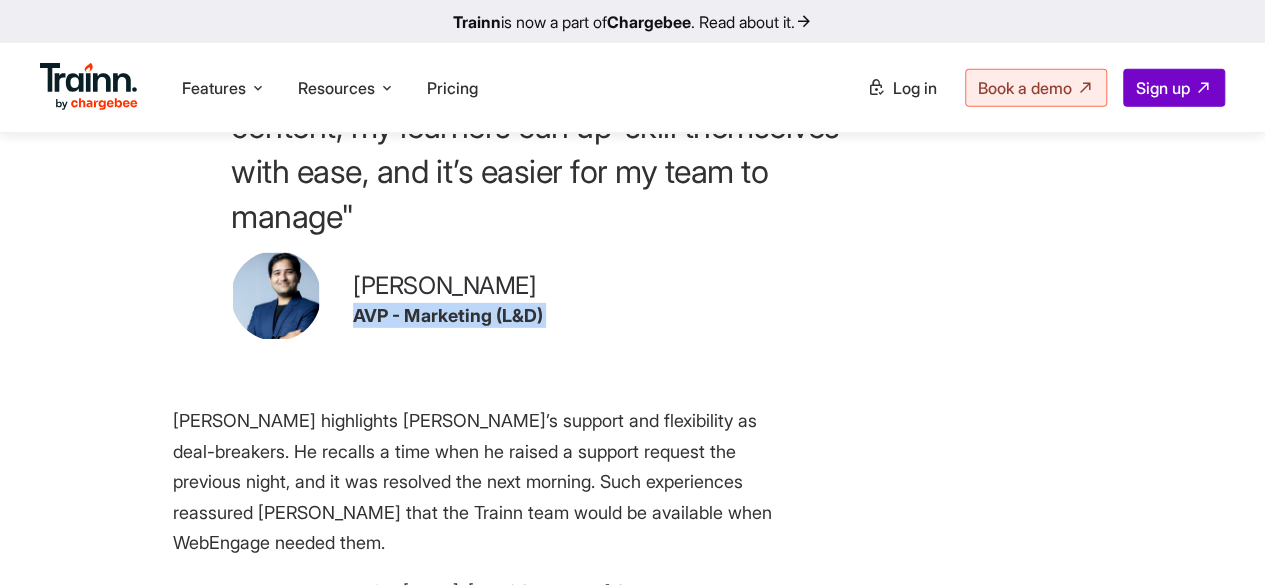 click on "AVP - Marketing (L&D)" at bounding box center (447, 315) 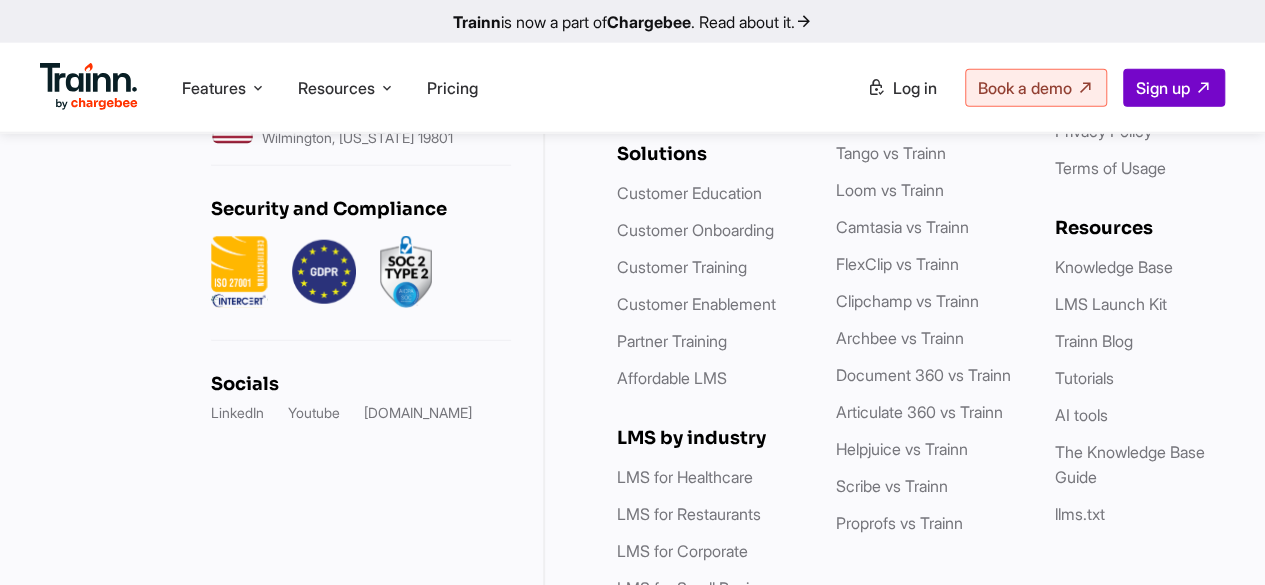 scroll, scrollTop: 6315, scrollLeft: 0, axis: vertical 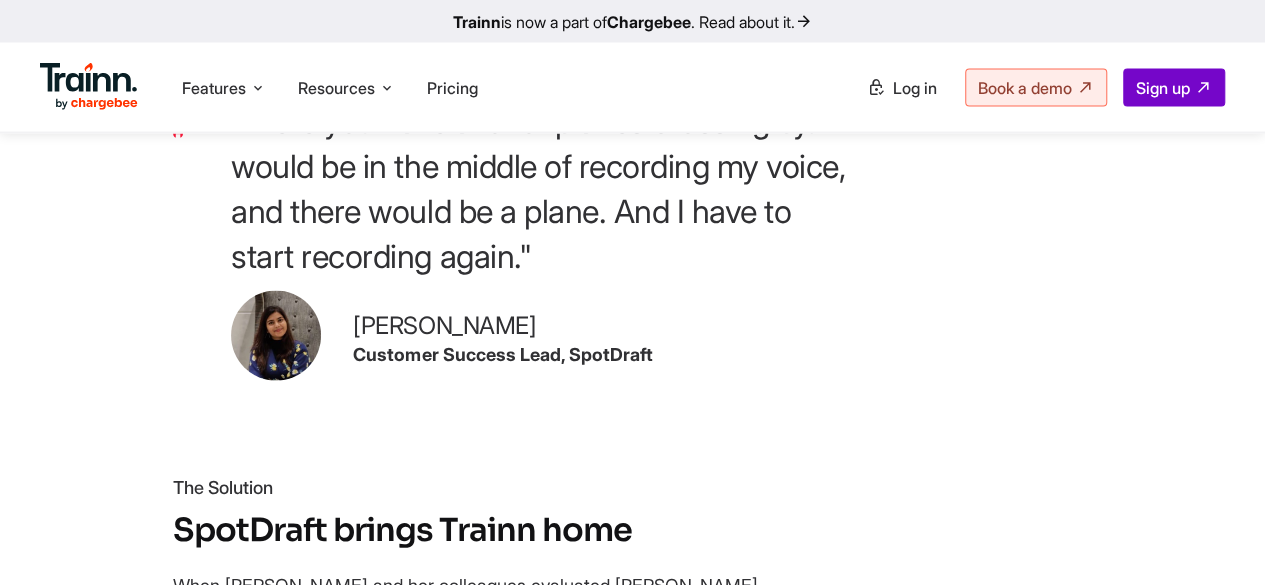 drag, startPoint x: 536, startPoint y: 281, endPoint x: 506, endPoint y: 283, distance: 30.066593 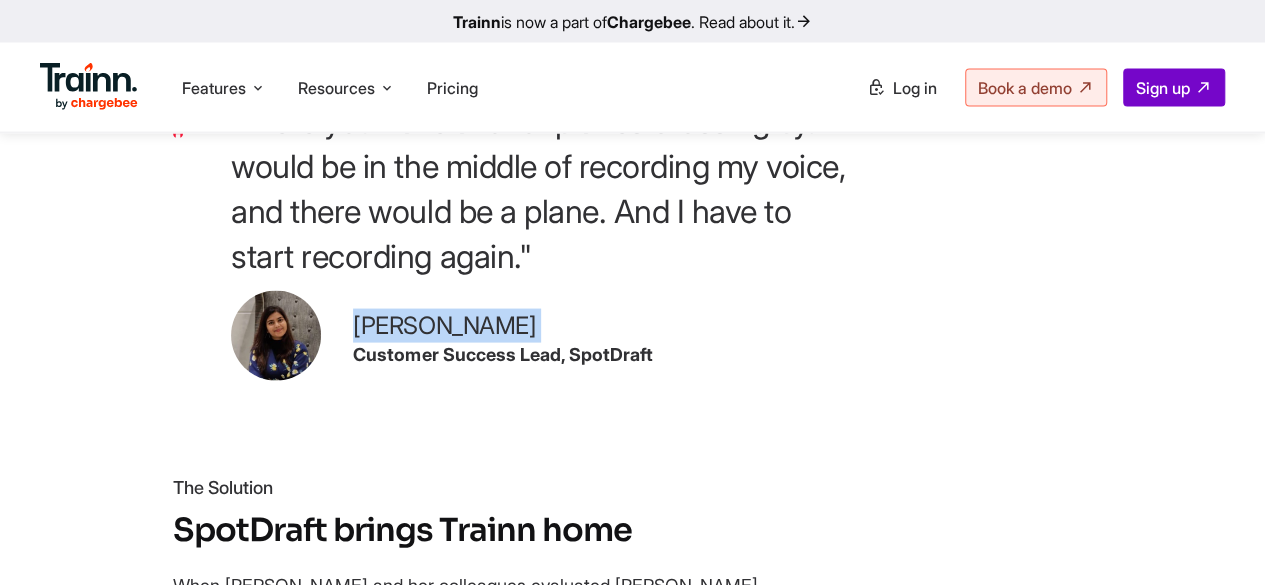 click on "[PERSON_NAME]" at bounding box center (502, 326) 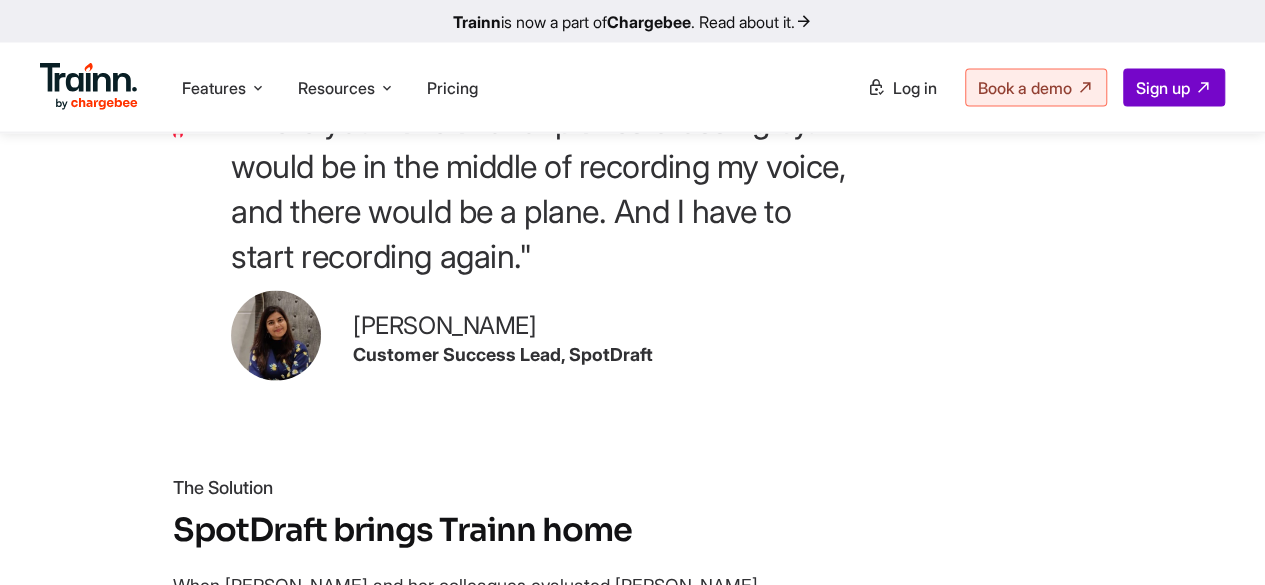 click on "Customer Success Lead, SpotDraft" at bounding box center [502, 354] 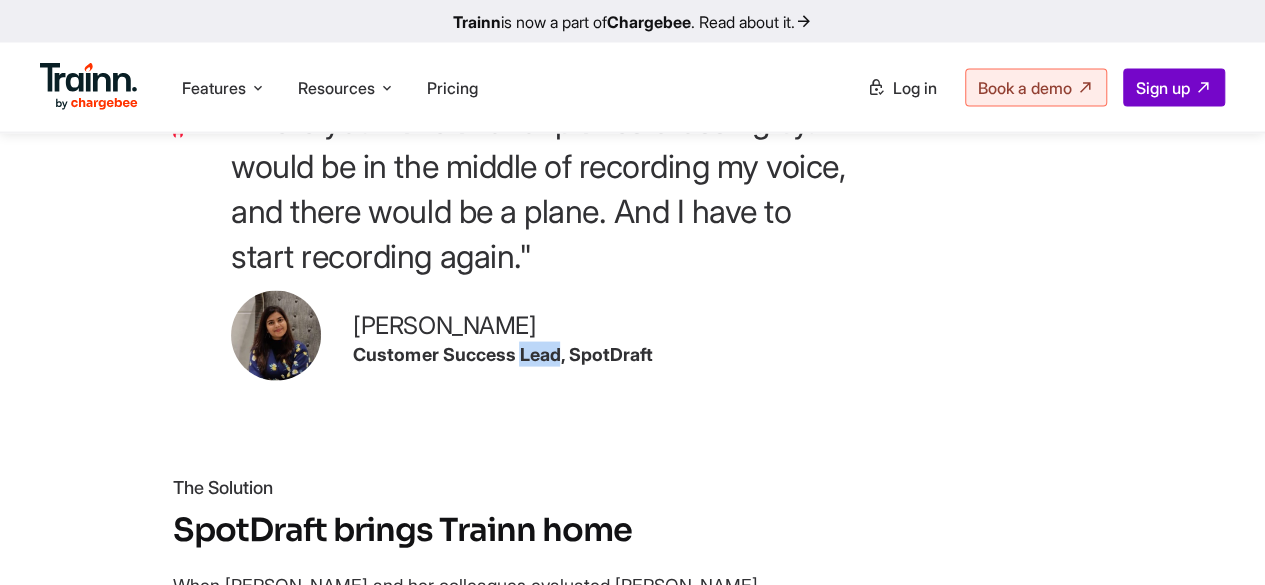 click on "Customer Success Lead, SpotDraft" at bounding box center [502, 354] 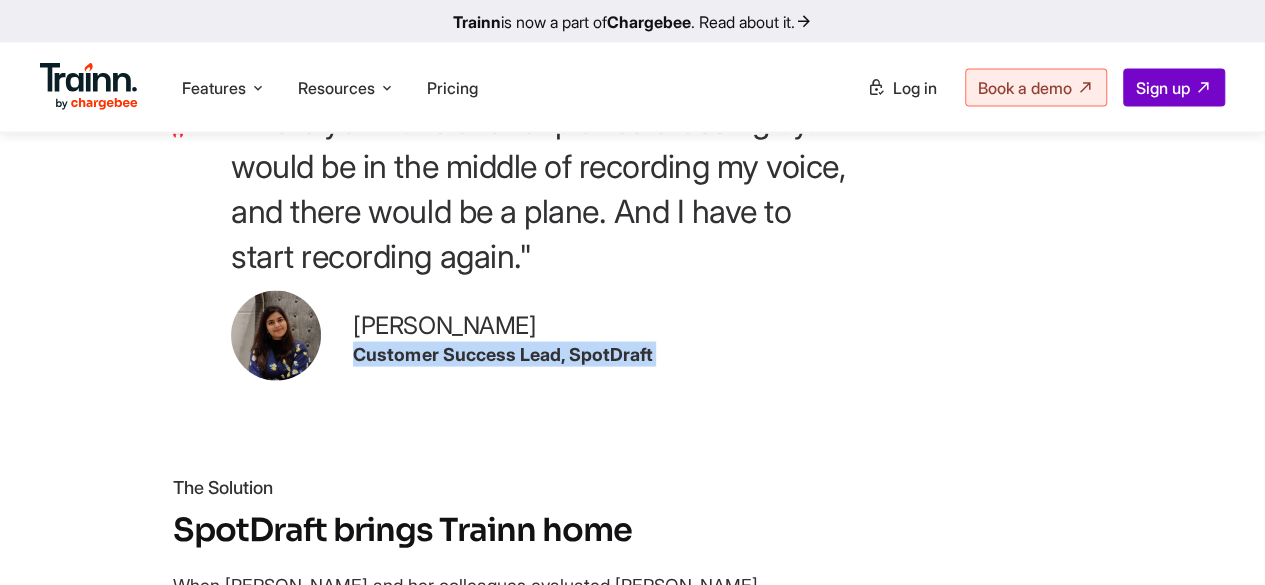 click on "Customer Success Lead, SpotDraft" at bounding box center [502, 354] 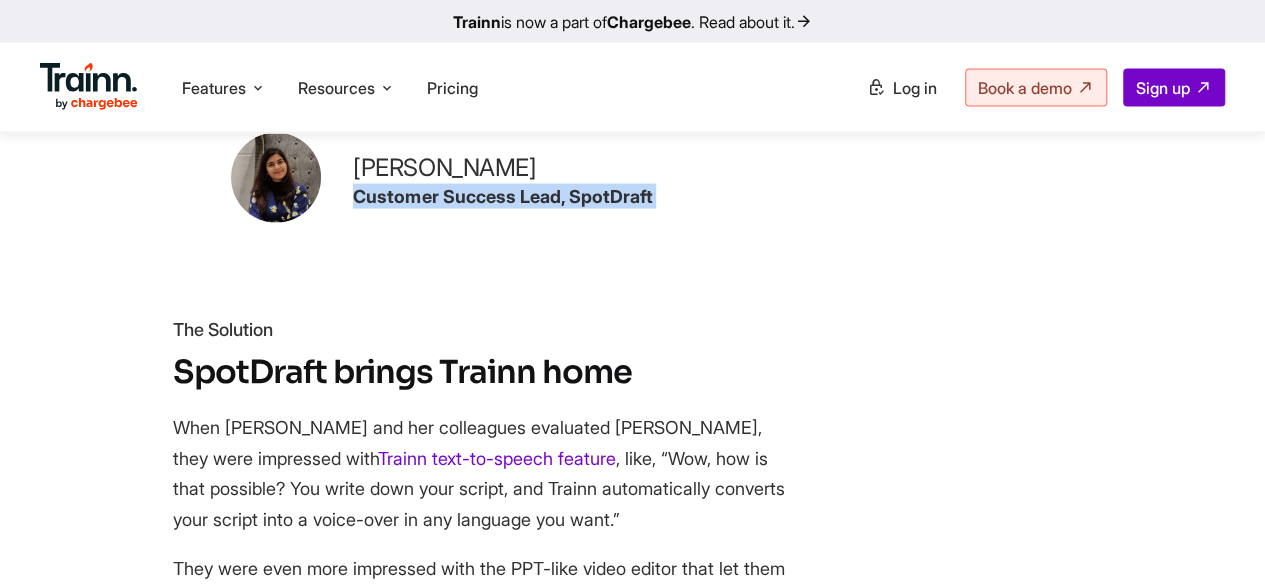 scroll, scrollTop: 2096, scrollLeft: 0, axis: vertical 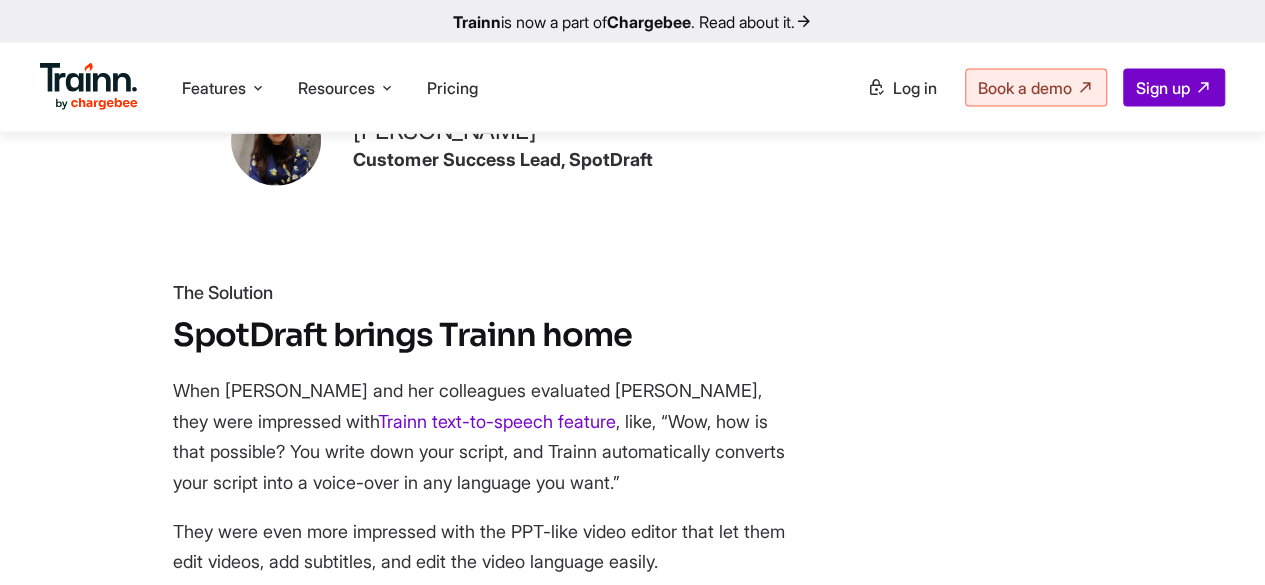 click on "When [PERSON_NAME] and her colleagues evaluated Trainn, they were
impressed with
Trainn text-to-speech feature  , like, “Wow, how
is that possible? You write down your
script, and Trainn automatically converts your script into a
voice-over in any language you want.”" at bounding box center (483, 437) 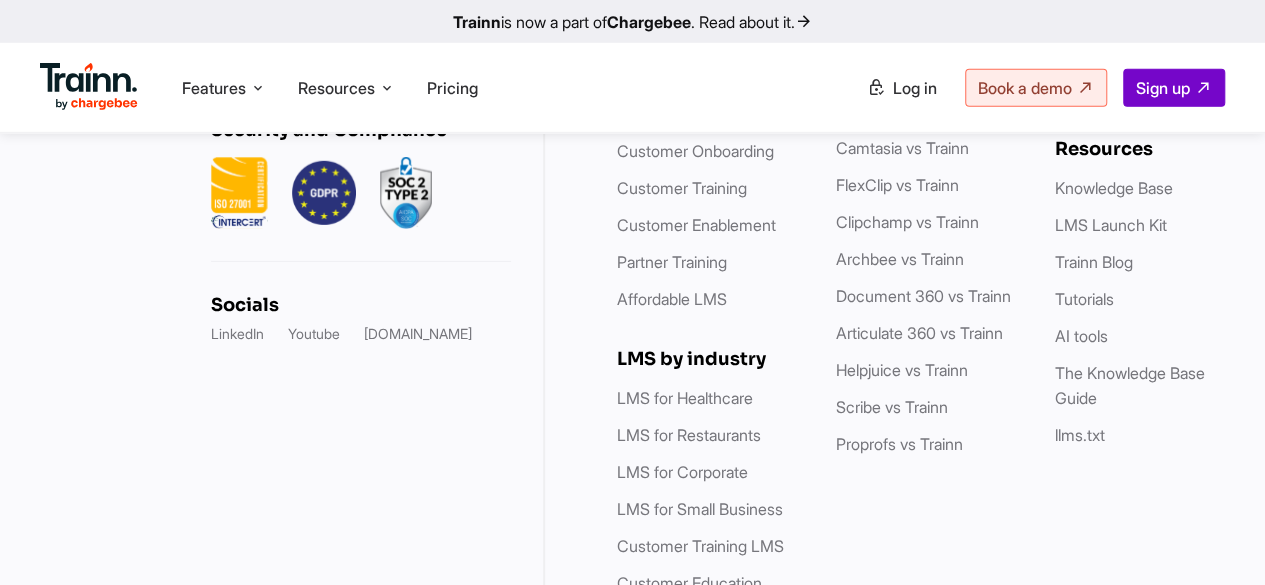 scroll, scrollTop: 6934, scrollLeft: 0, axis: vertical 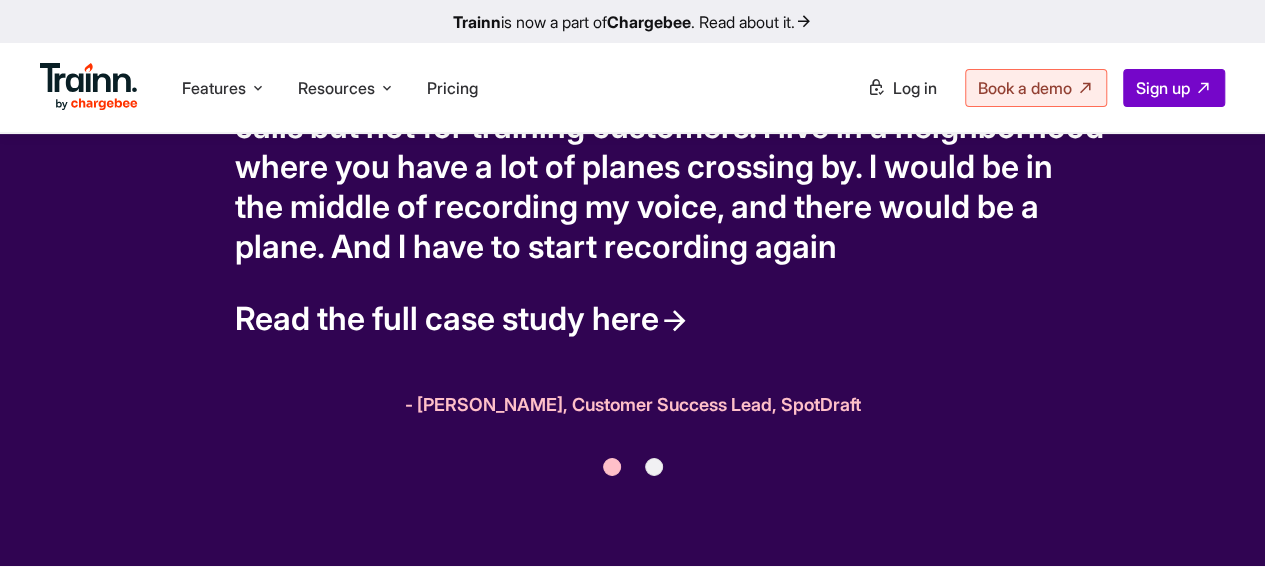 click at bounding box center [654, 467] 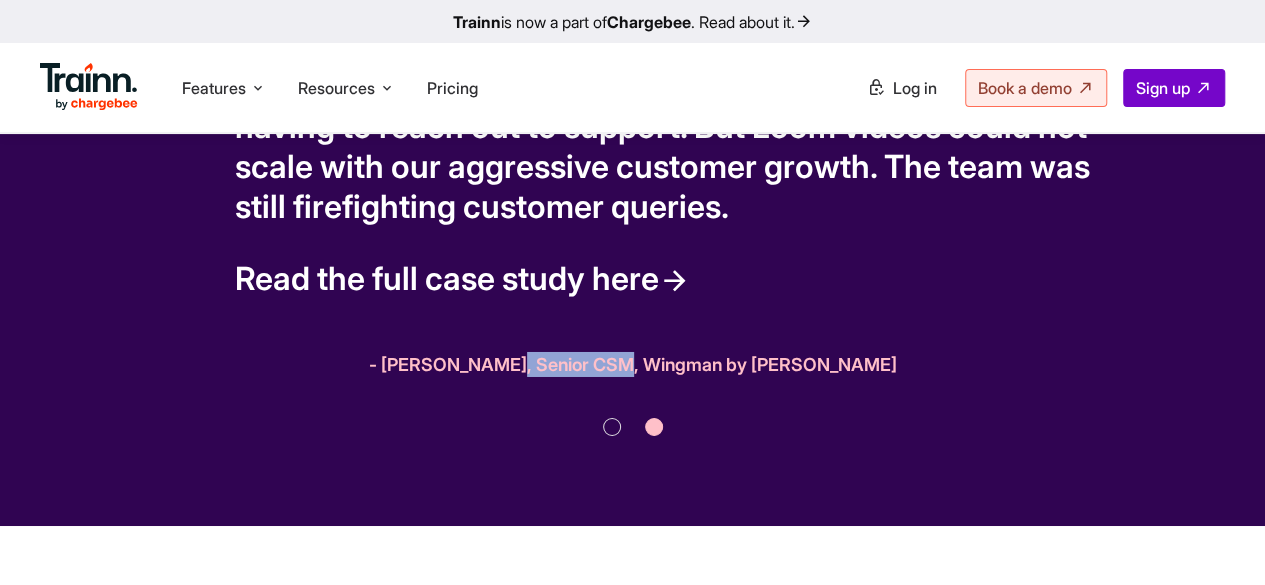 drag, startPoint x: 558, startPoint y: 394, endPoint x: 448, endPoint y: 394, distance: 110 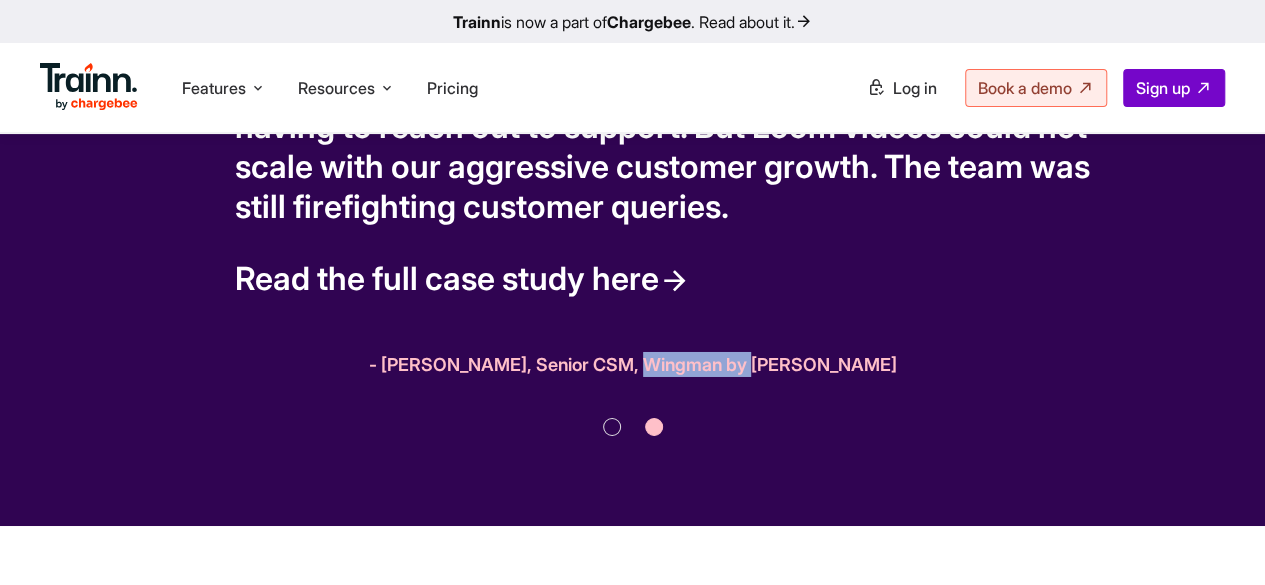 drag, startPoint x: 672, startPoint y: 395, endPoint x: 566, endPoint y: 399, distance: 106.07545 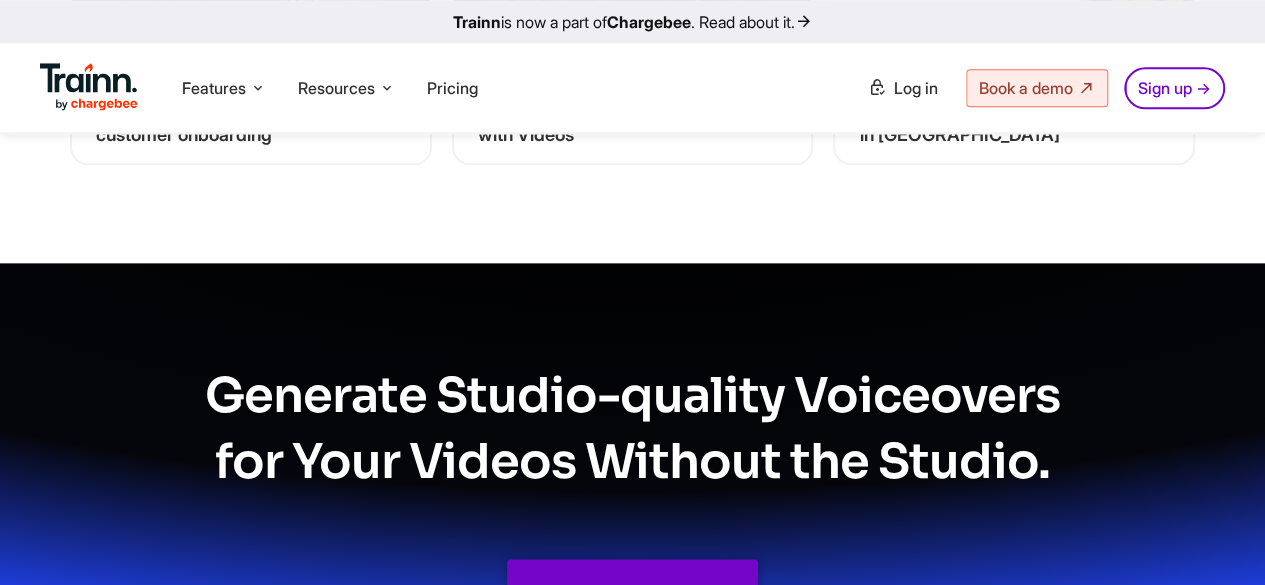 scroll, scrollTop: 12628, scrollLeft: 0, axis: vertical 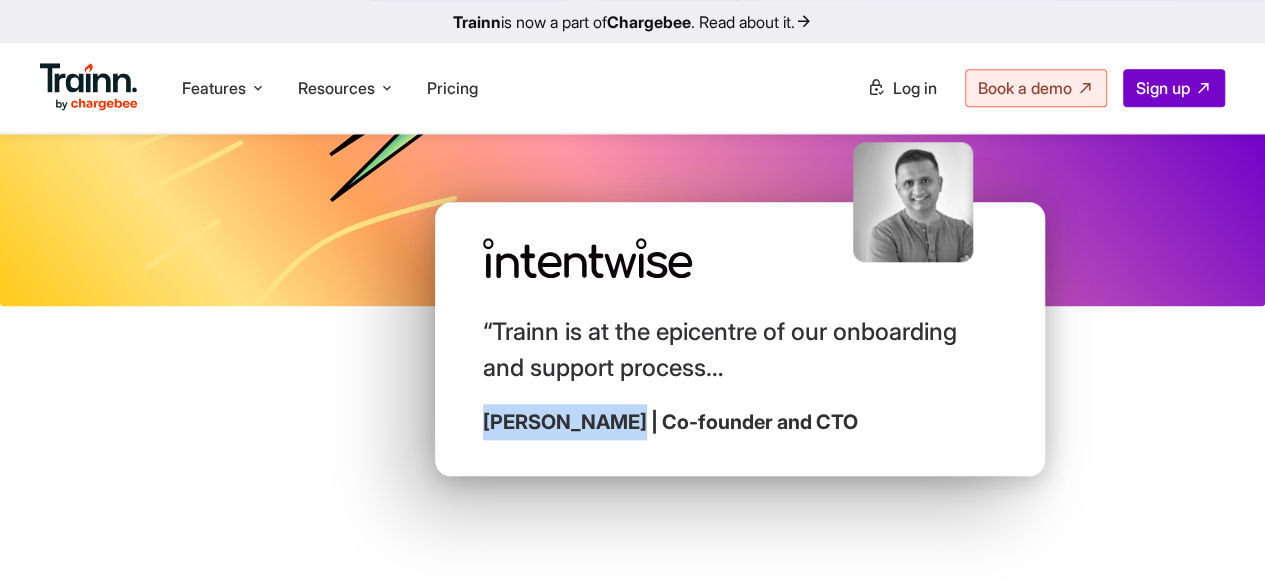 drag, startPoint x: 634, startPoint y: 424, endPoint x: 462, endPoint y: 424, distance: 172 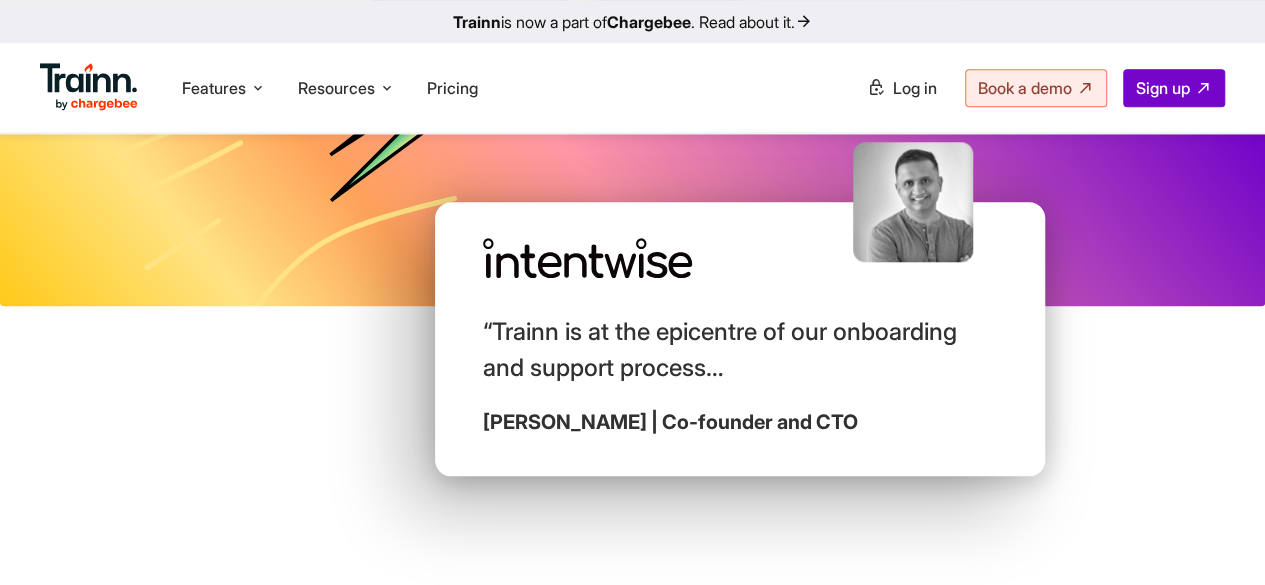 click on "Educate your Customers   Wherever They Are   Design an omni-channel learning experience for your customers,  at scale.
Try our 14-day trial
“Trainn is at the epicentre of our onboarding and support
process…
[PERSON_NAME] | Co-founder and CTO
Plug-n-play videos
Video Hub
No-code Academy
Plug-n-play videos   Copy ＋ Paste the embed code to easily plug videos on your product, on a page, or to the entire world. Update your videos, without having to change codes.       In-app
Offer quick video tutorials at points of friction where customers run into trouble.
Marketing touchpoints
Add product videos to your website, bots, newsletters, social media.
Product tours       Knowledge base       Video Hub         Lead-generation pages       Customer Onboarding Journey" at bounding box center (632, 2622) 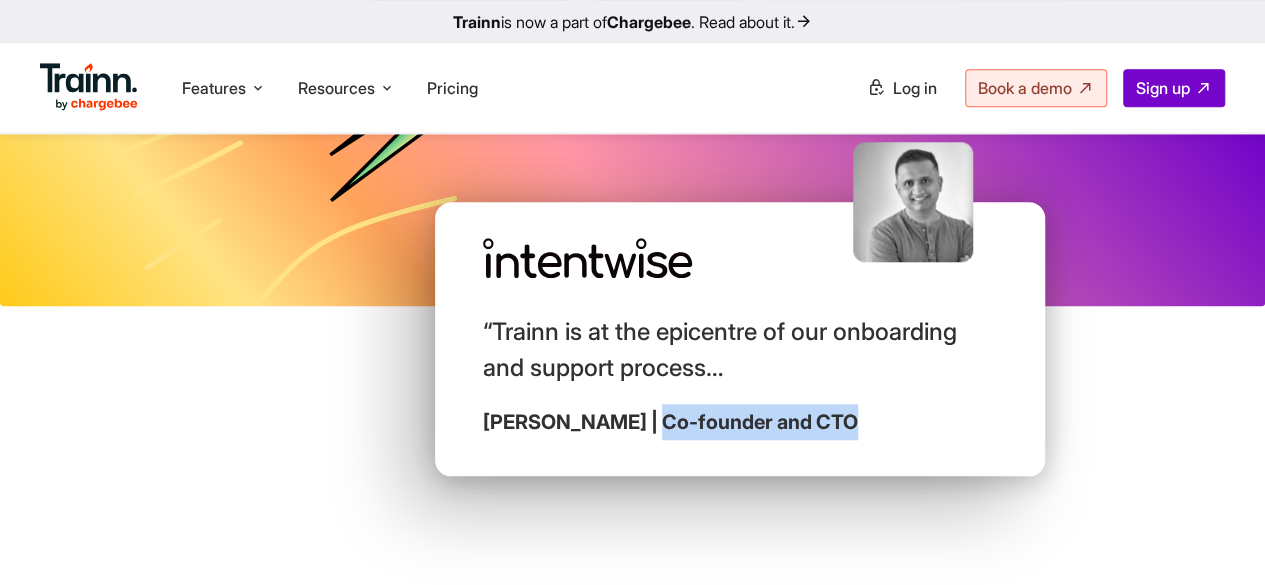 drag, startPoint x: 853, startPoint y: 423, endPoint x: 647, endPoint y: 429, distance: 206.08736 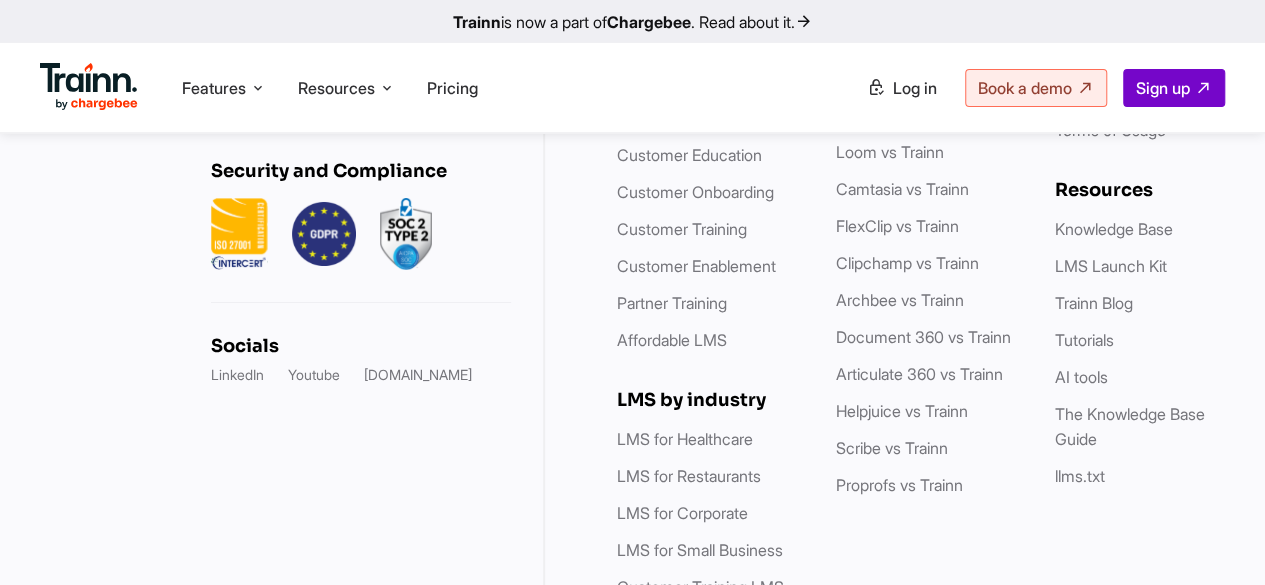 scroll, scrollTop: 7444, scrollLeft: 0, axis: vertical 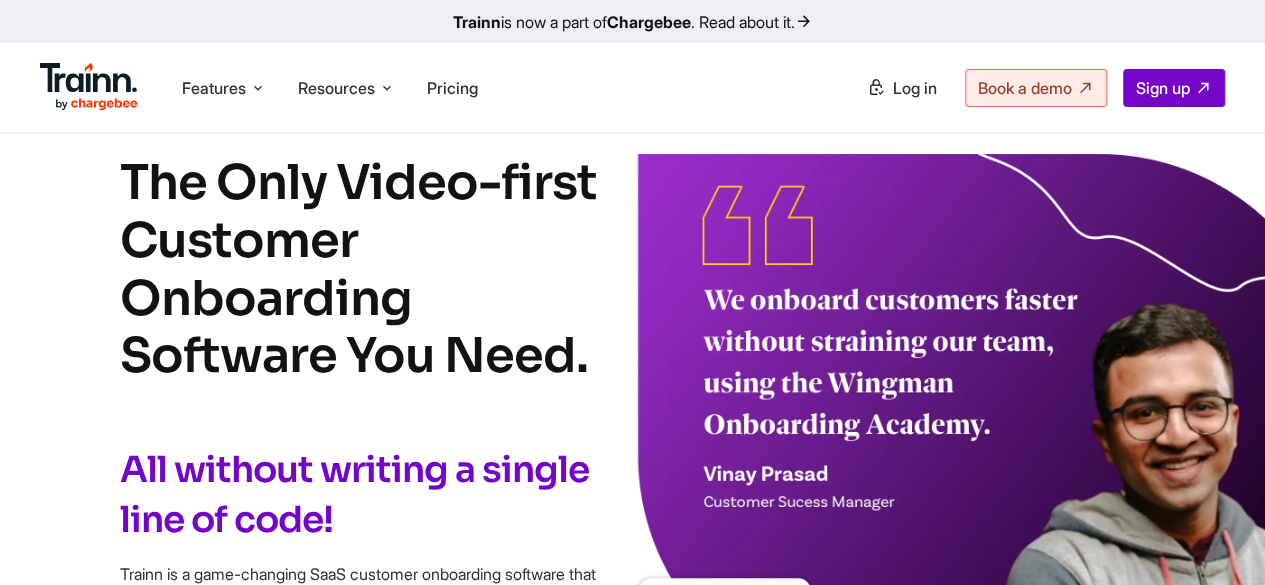 click at bounding box center [988, 426] 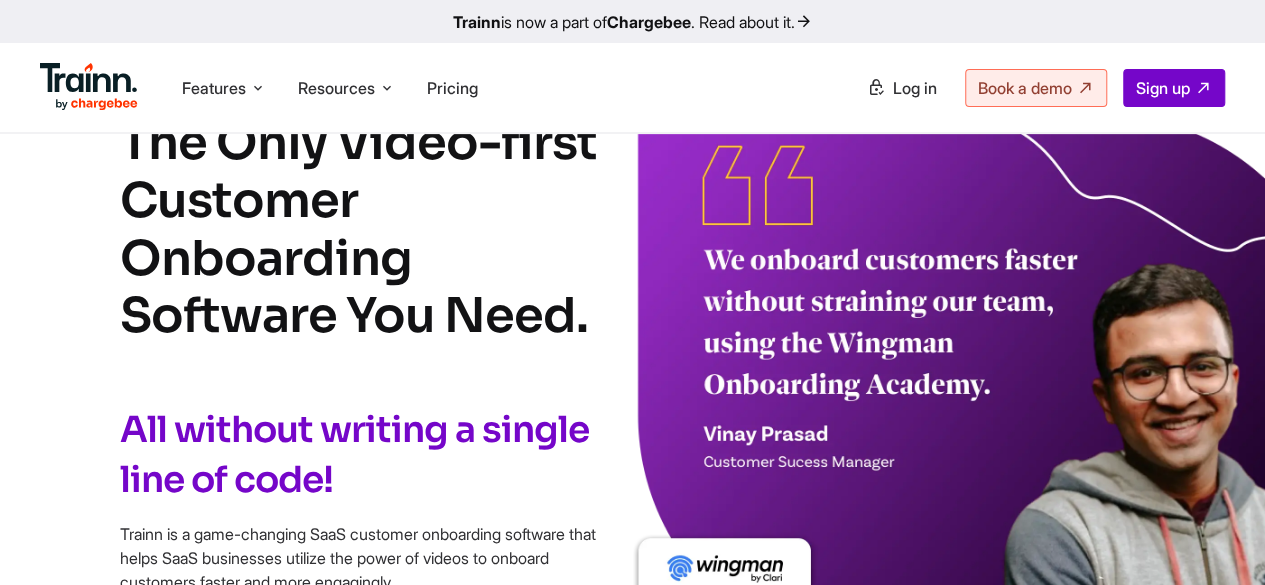 click at bounding box center [988, 386] 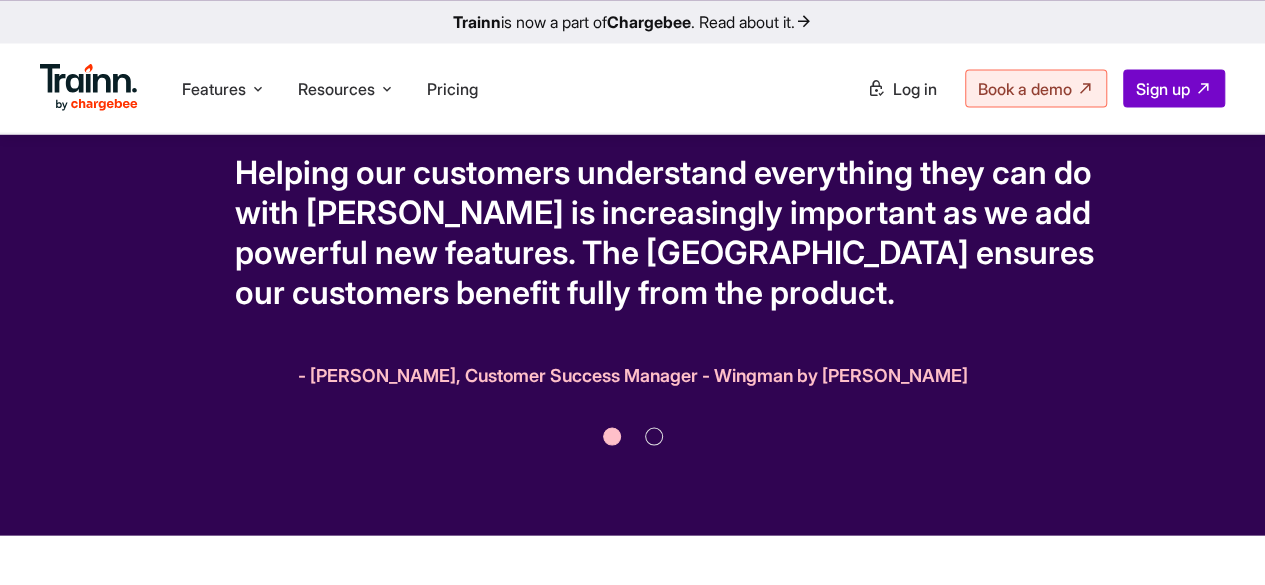 scroll, scrollTop: 5660, scrollLeft: 0, axis: vertical 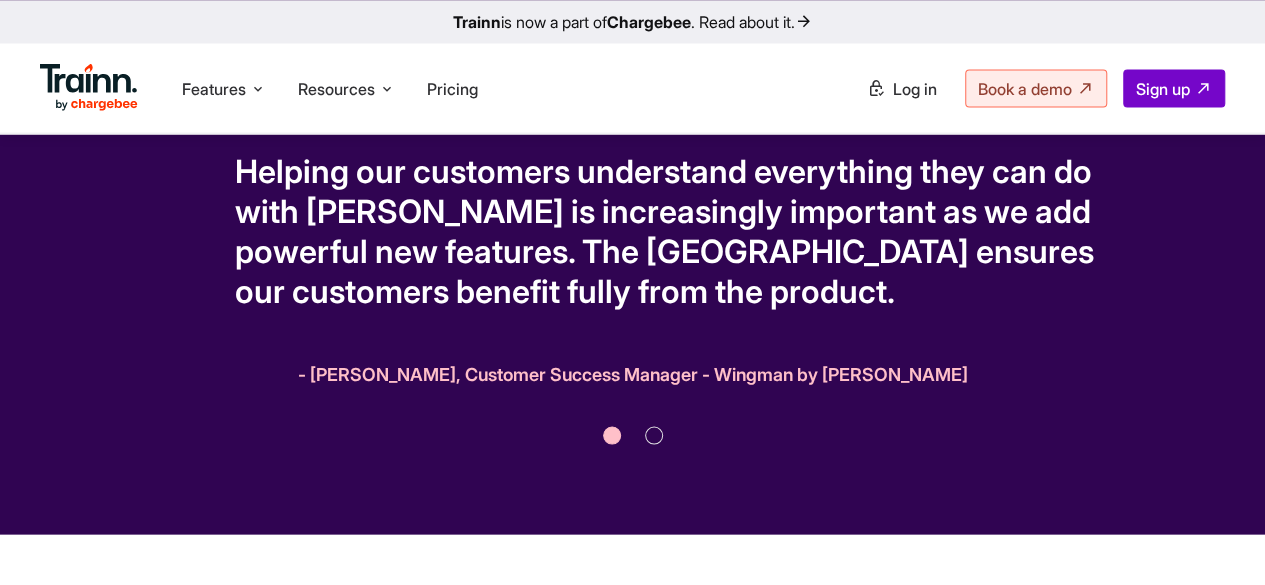 click at bounding box center [632, 435] 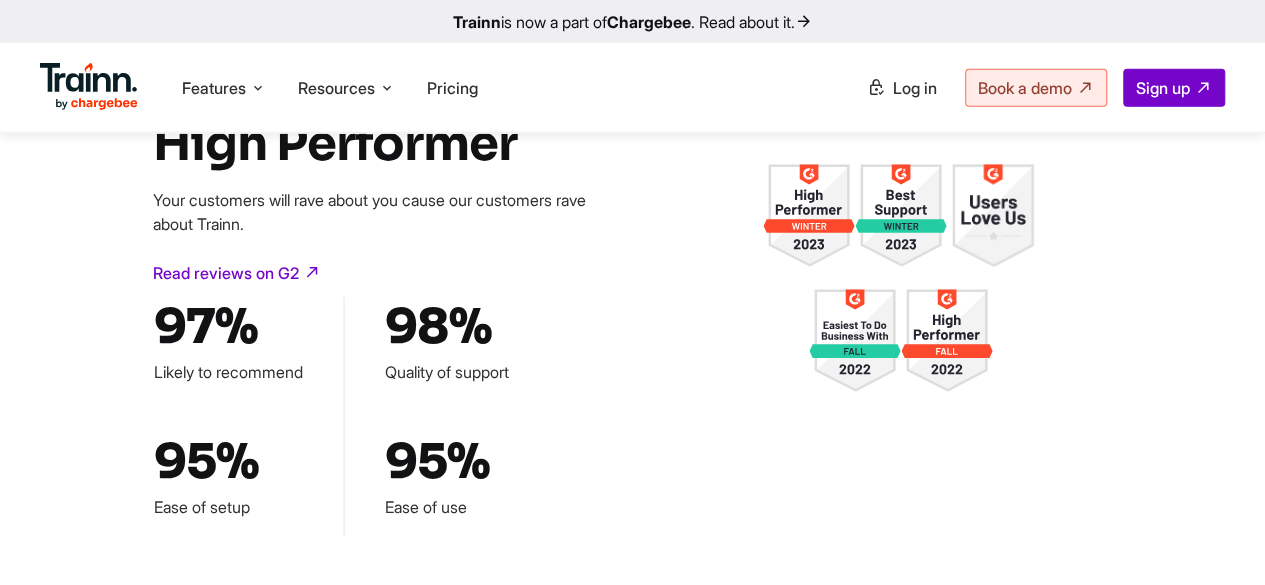 scroll, scrollTop: 6366, scrollLeft: 0, axis: vertical 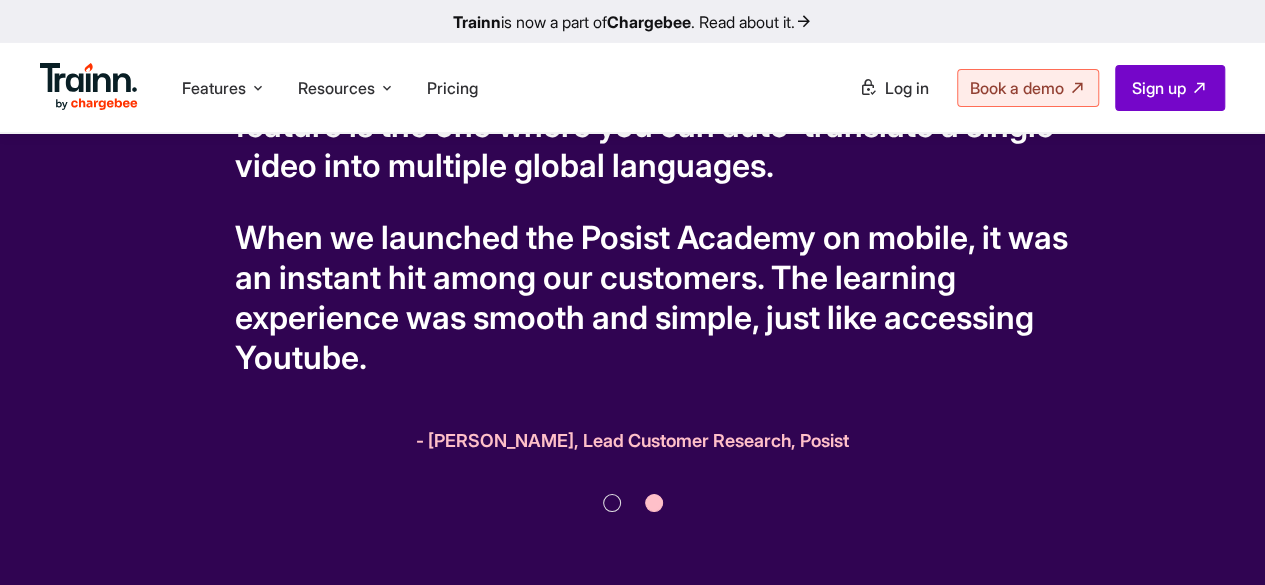 drag, startPoint x: 804, startPoint y: 375, endPoint x: 413, endPoint y: 367, distance: 391.08182 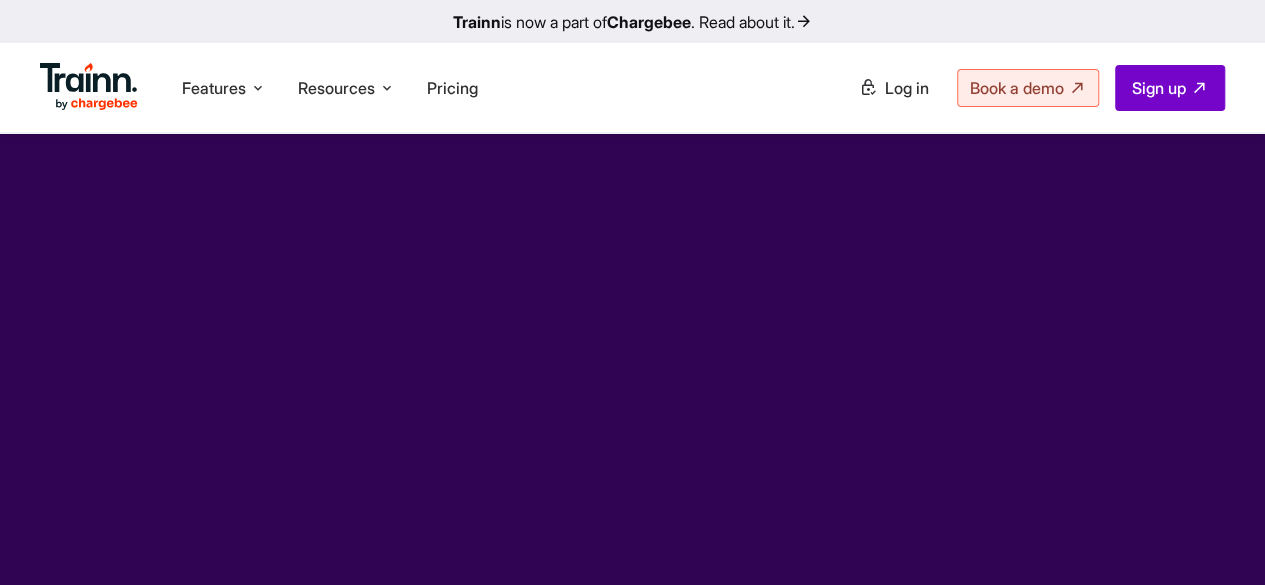 drag, startPoint x: 578, startPoint y: 377, endPoint x: 422, endPoint y: 371, distance: 156.11534 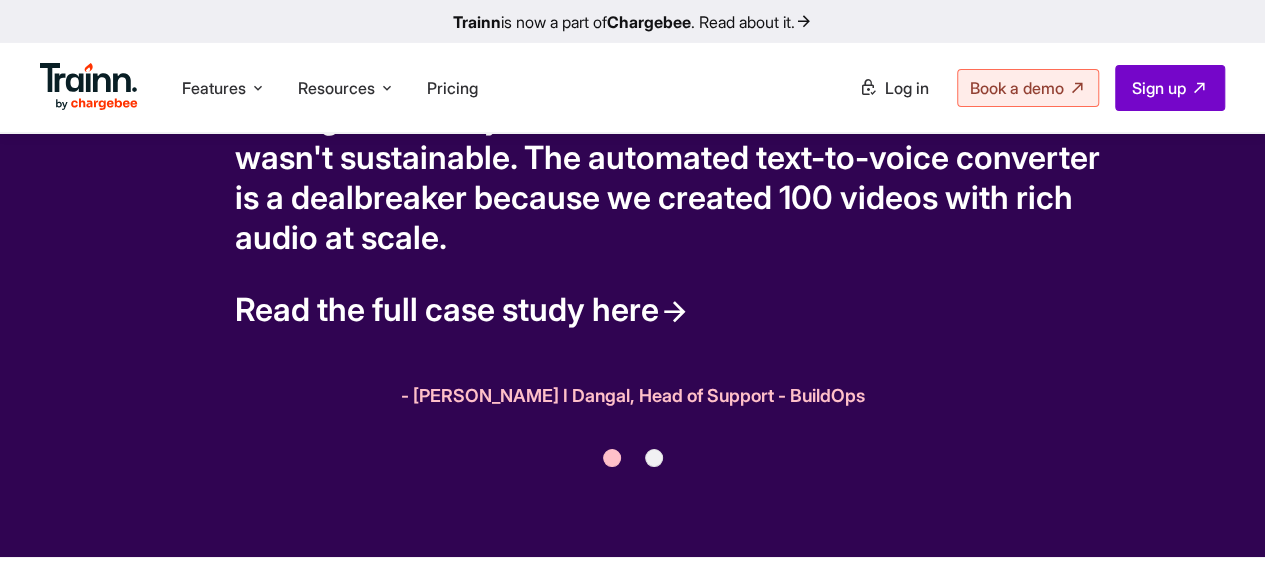 click at bounding box center [654, 458] 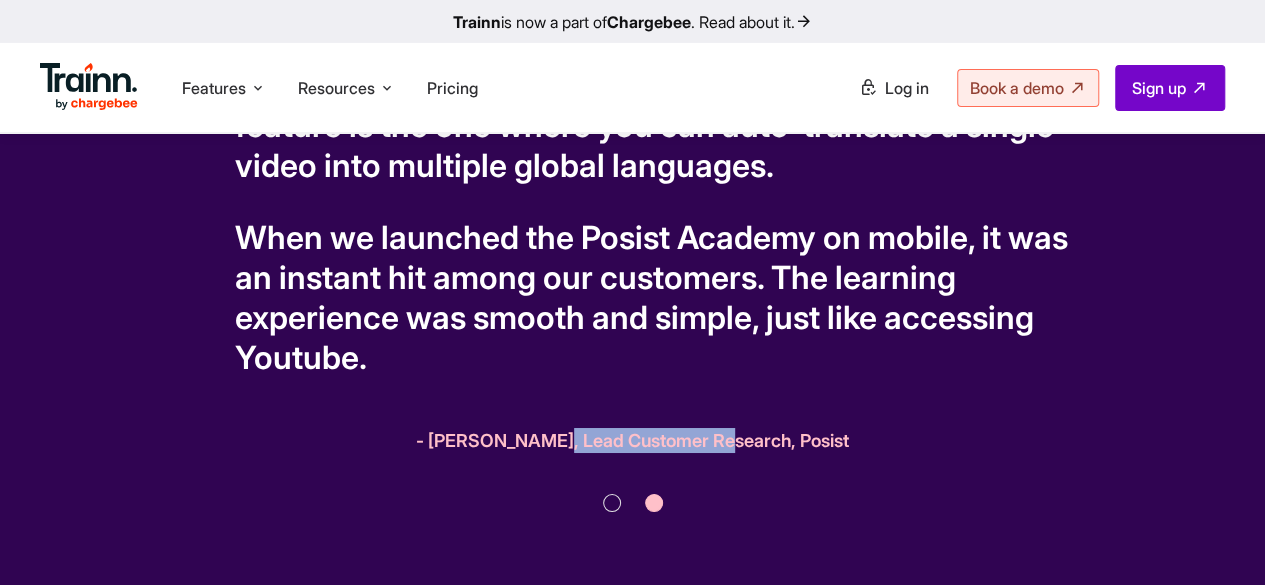 drag, startPoint x: 585, startPoint y: 378, endPoint x: 413, endPoint y: 376, distance: 172.01163 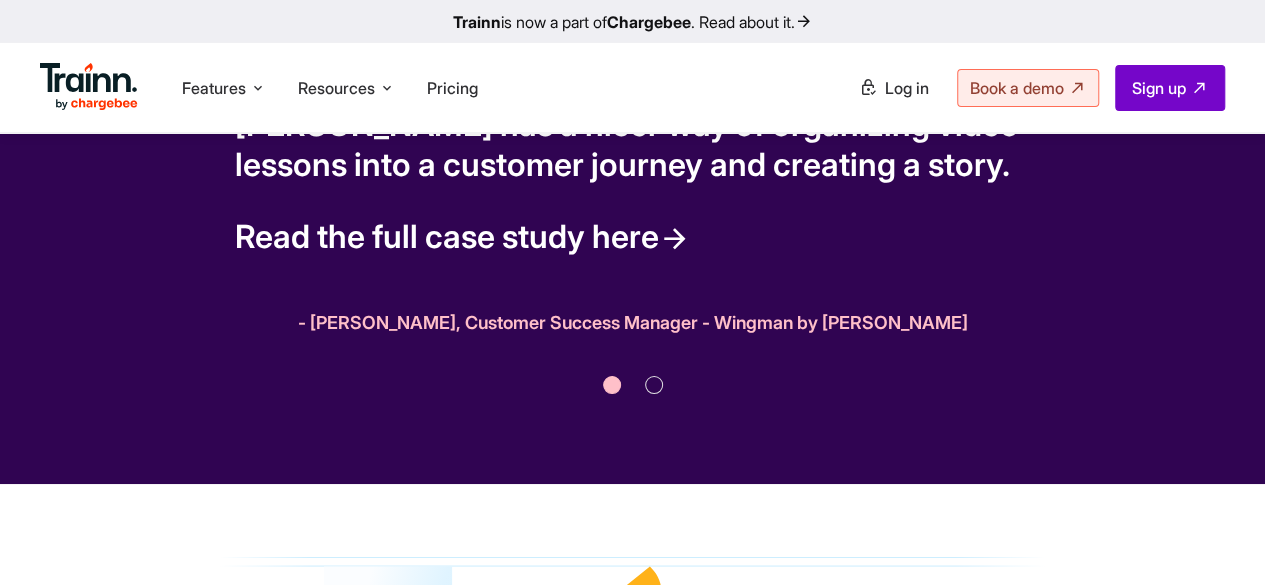 scroll, scrollTop: 3502, scrollLeft: 0, axis: vertical 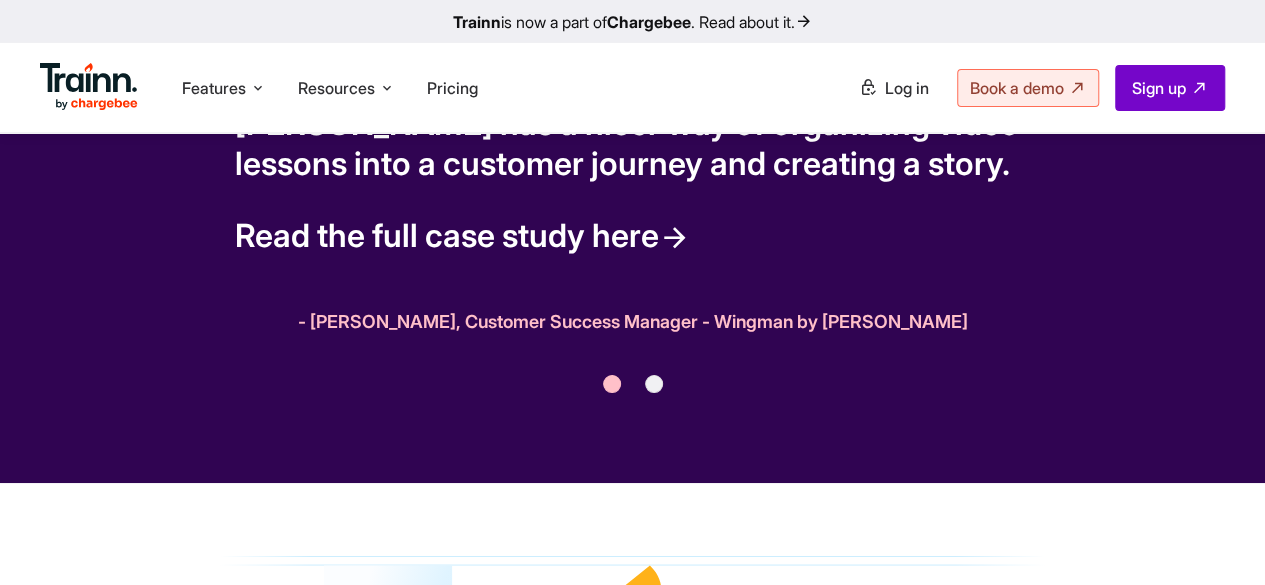 click at bounding box center (654, 384) 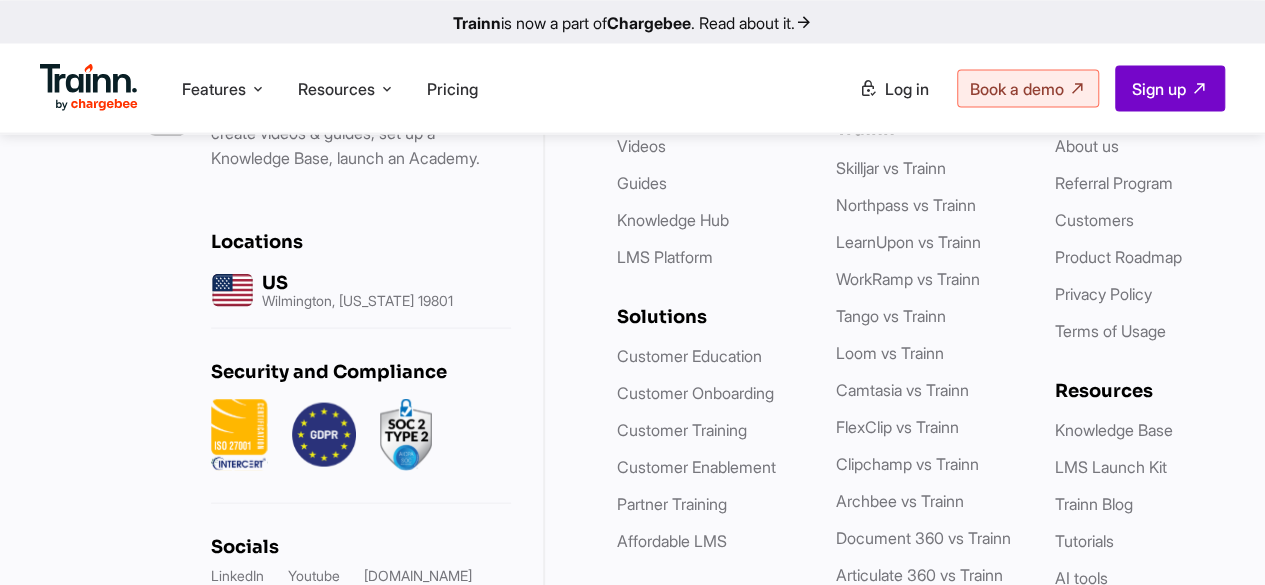 scroll, scrollTop: 6067, scrollLeft: 0, axis: vertical 